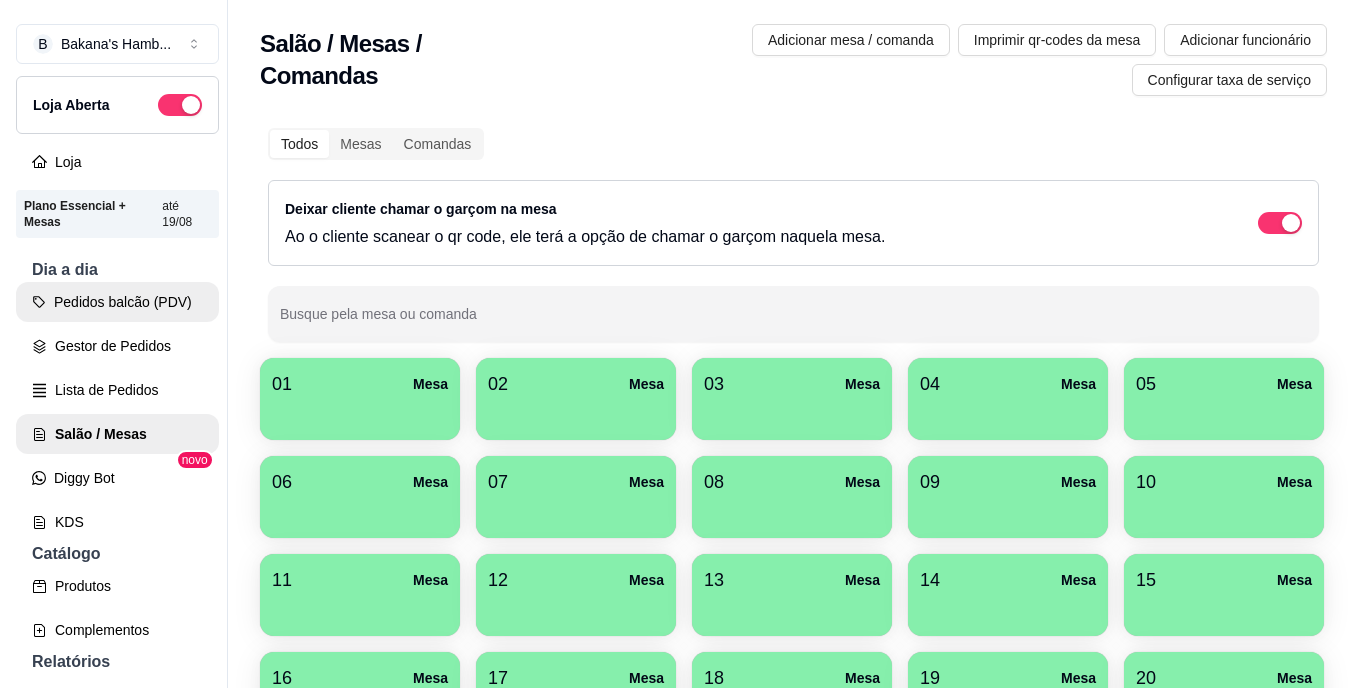 scroll, scrollTop: 0, scrollLeft: 0, axis: both 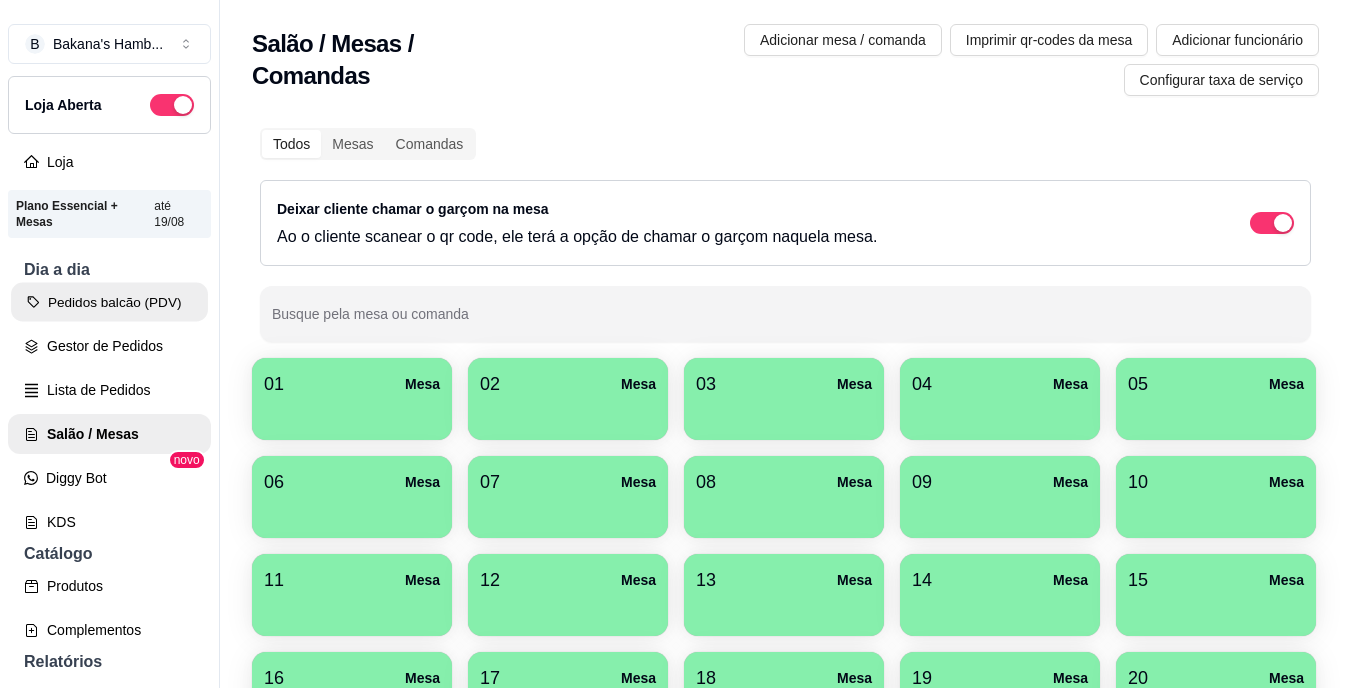 click on "Pedidos balcão (PDV)" at bounding box center (109, 302) 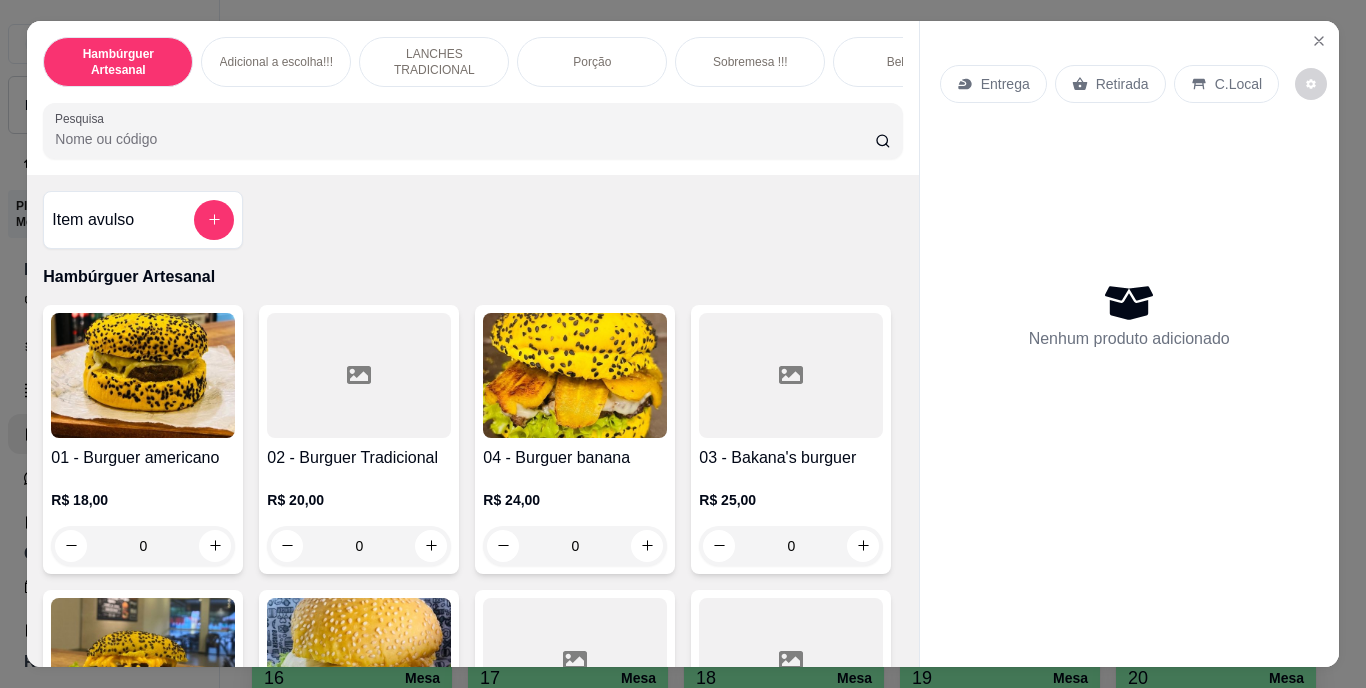 click on "Pesquisa" at bounding box center [465, 139] 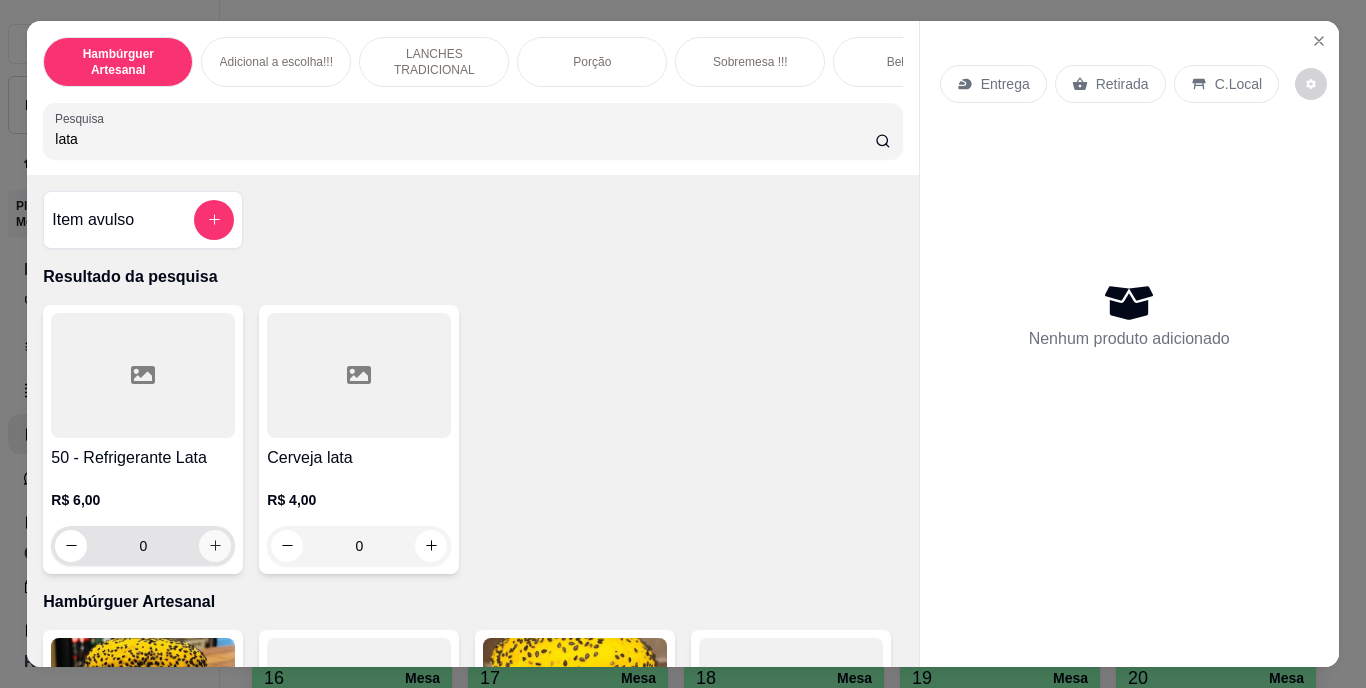 type on "lata" 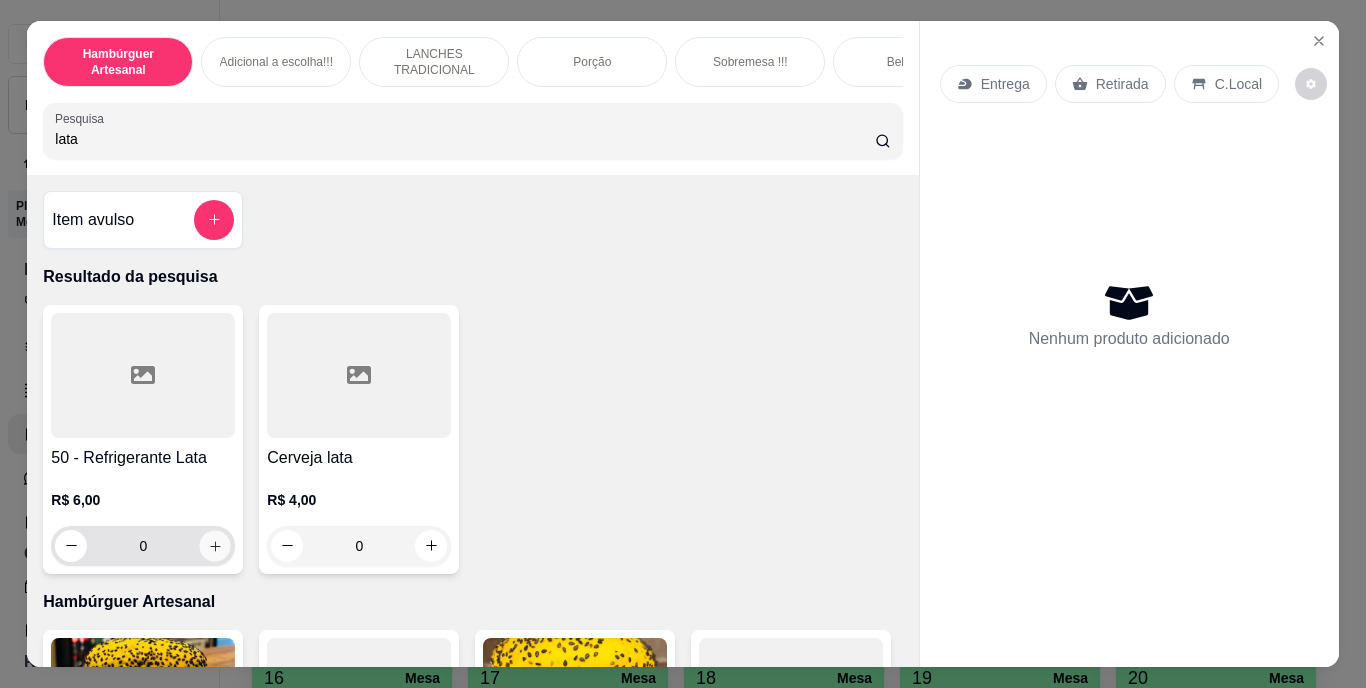 click 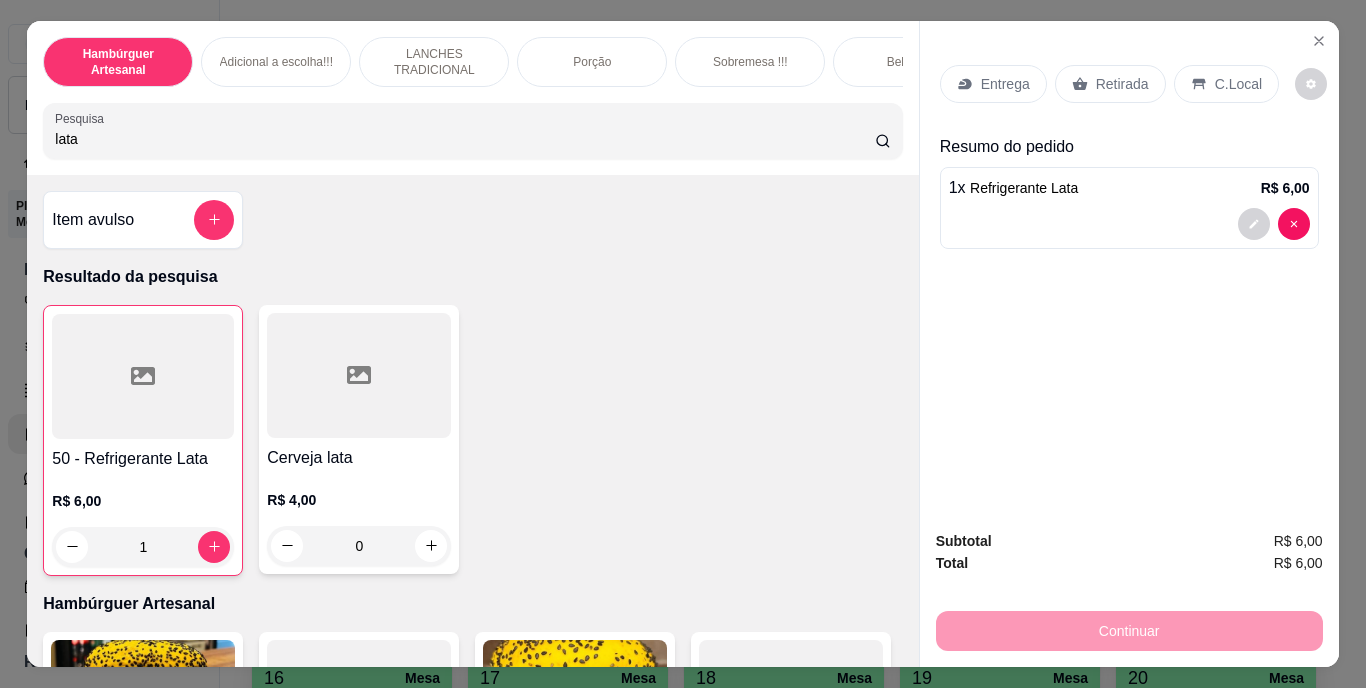 click 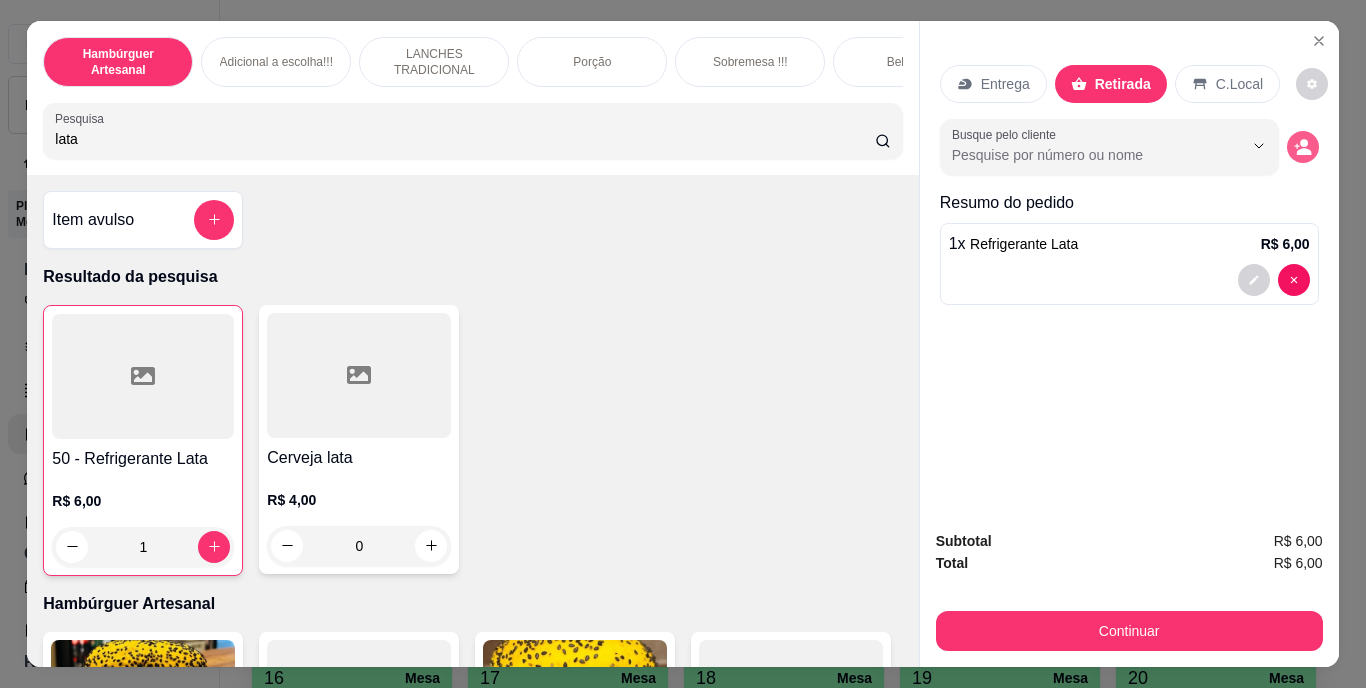 click at bounding box center (1303, 147) 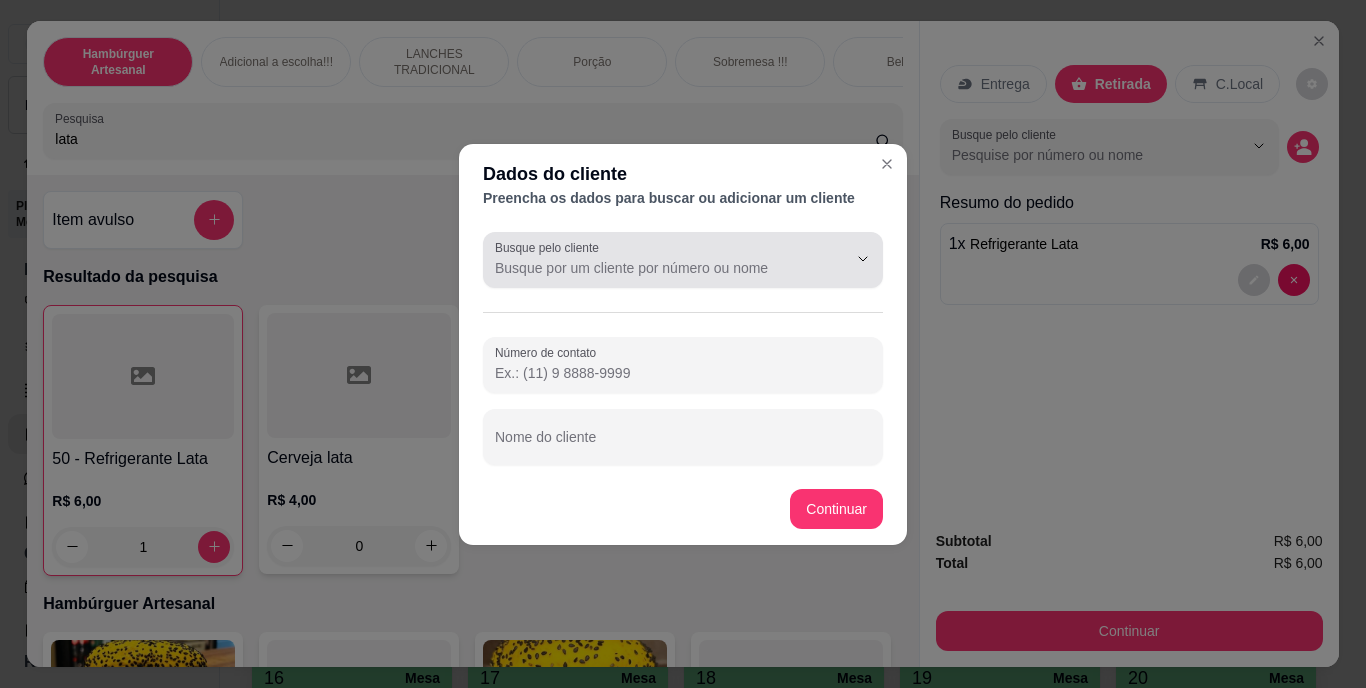 click at bounding box center (683, 260) 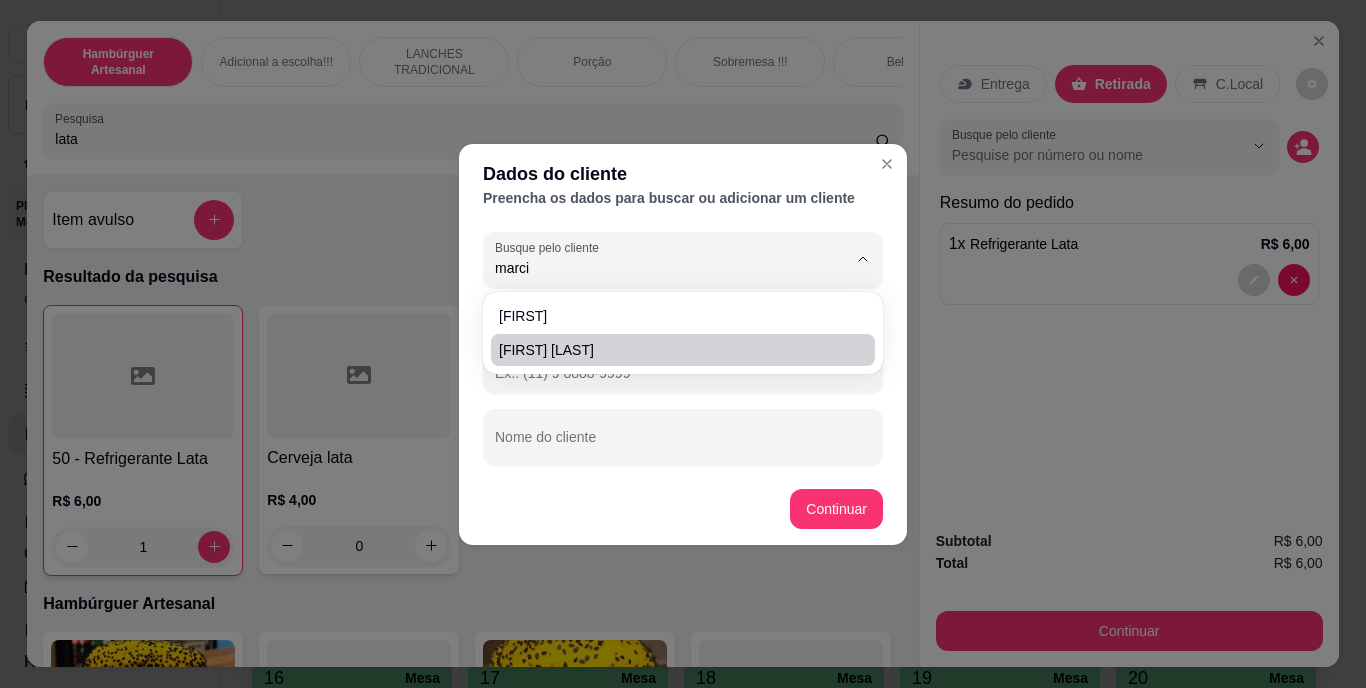click on "[FIRST] [LAST]" at bounding box center [673, 350] 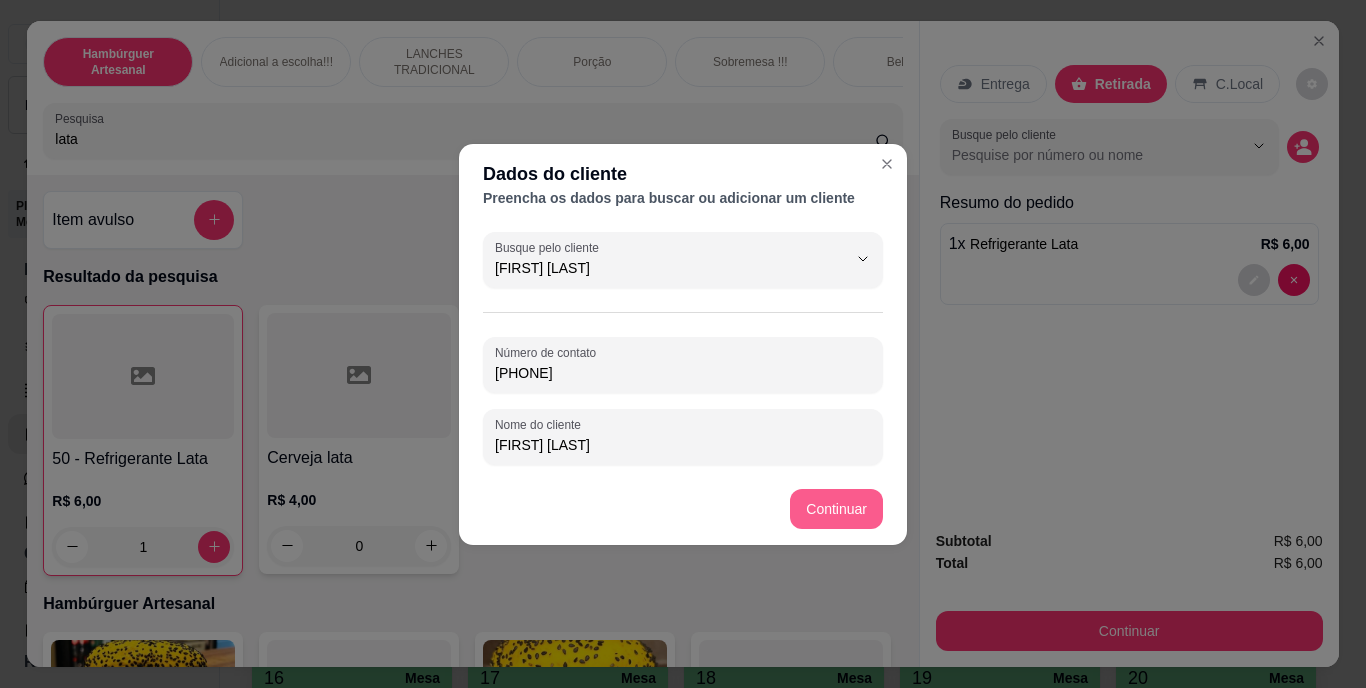 type on "[FIRST] [LAST]" 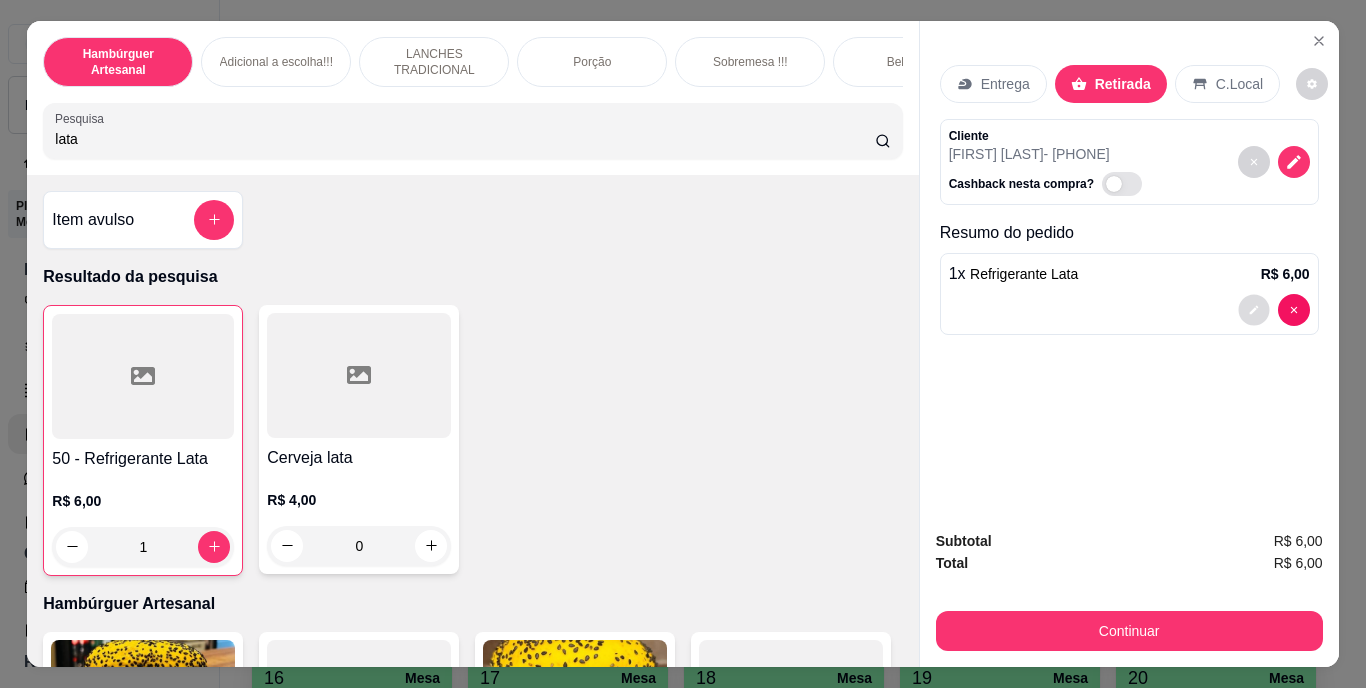 click at bounding box center [1253, 309] 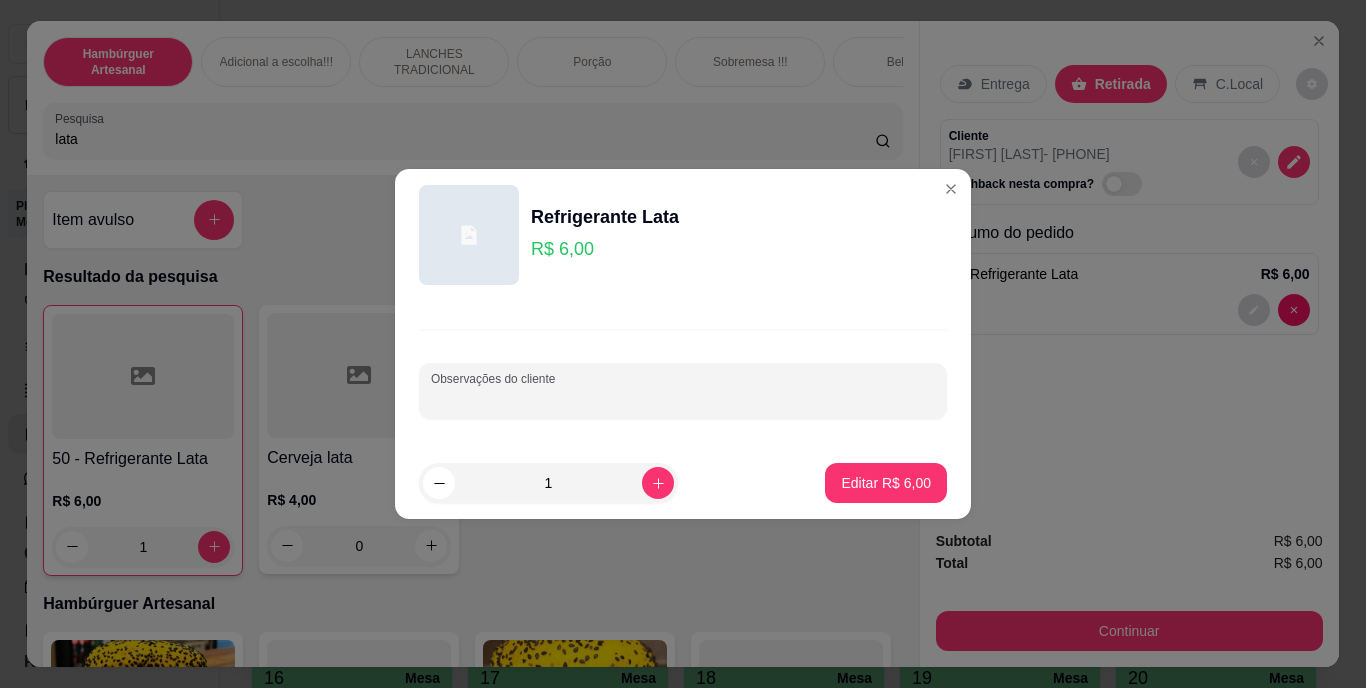 click on "Observações do cliente" at bounding box center [683, 399] 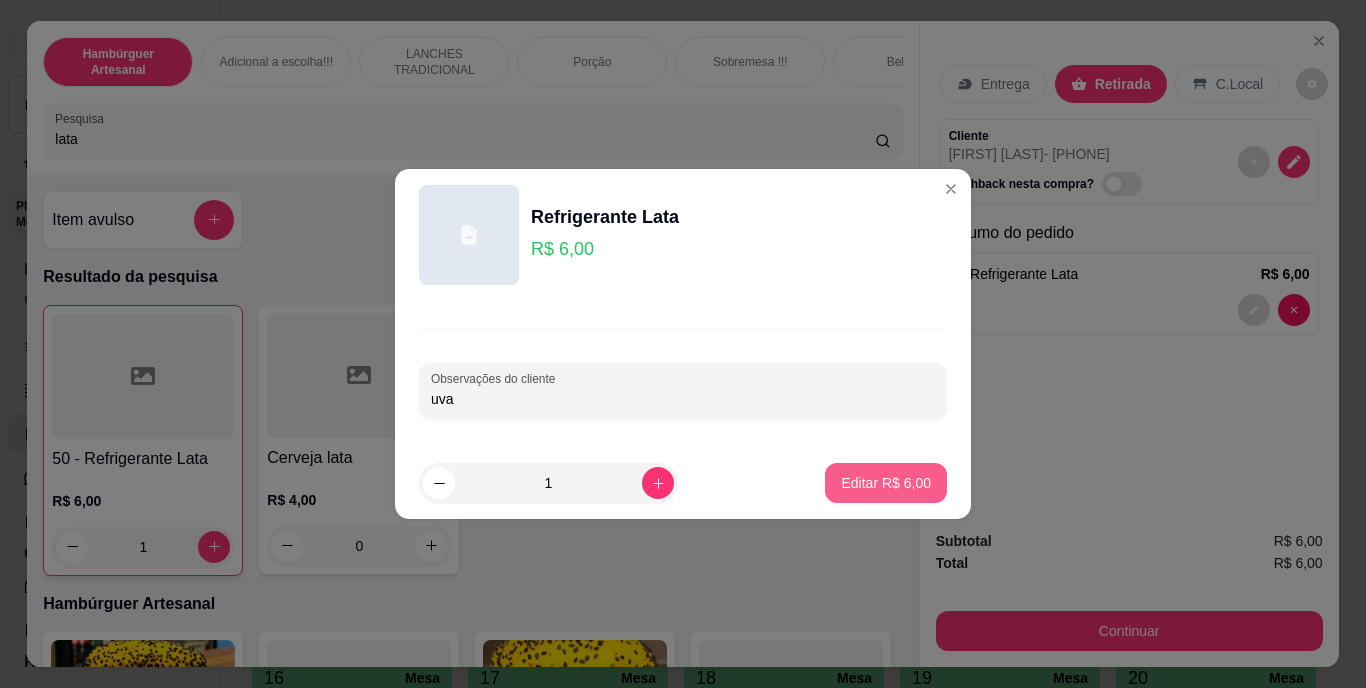 type on "uva" 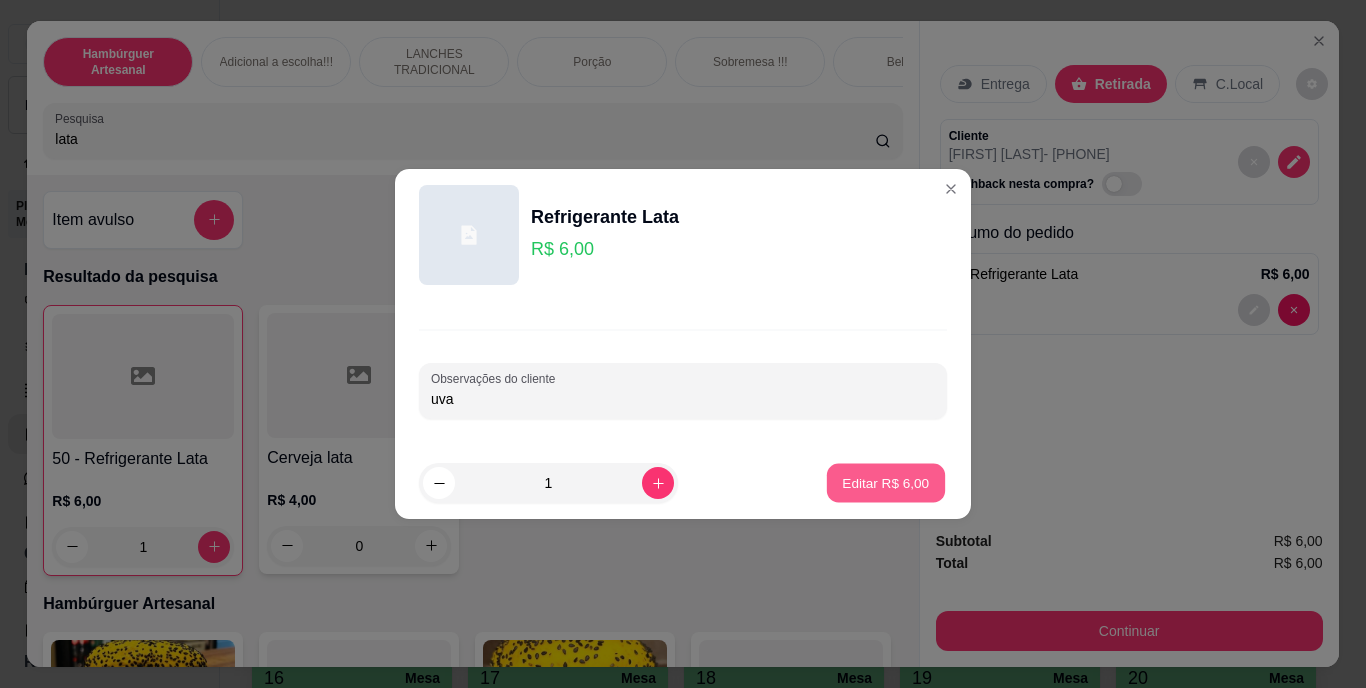 click on "Editar   R$ 6,00" at bounding box center [886, 482] 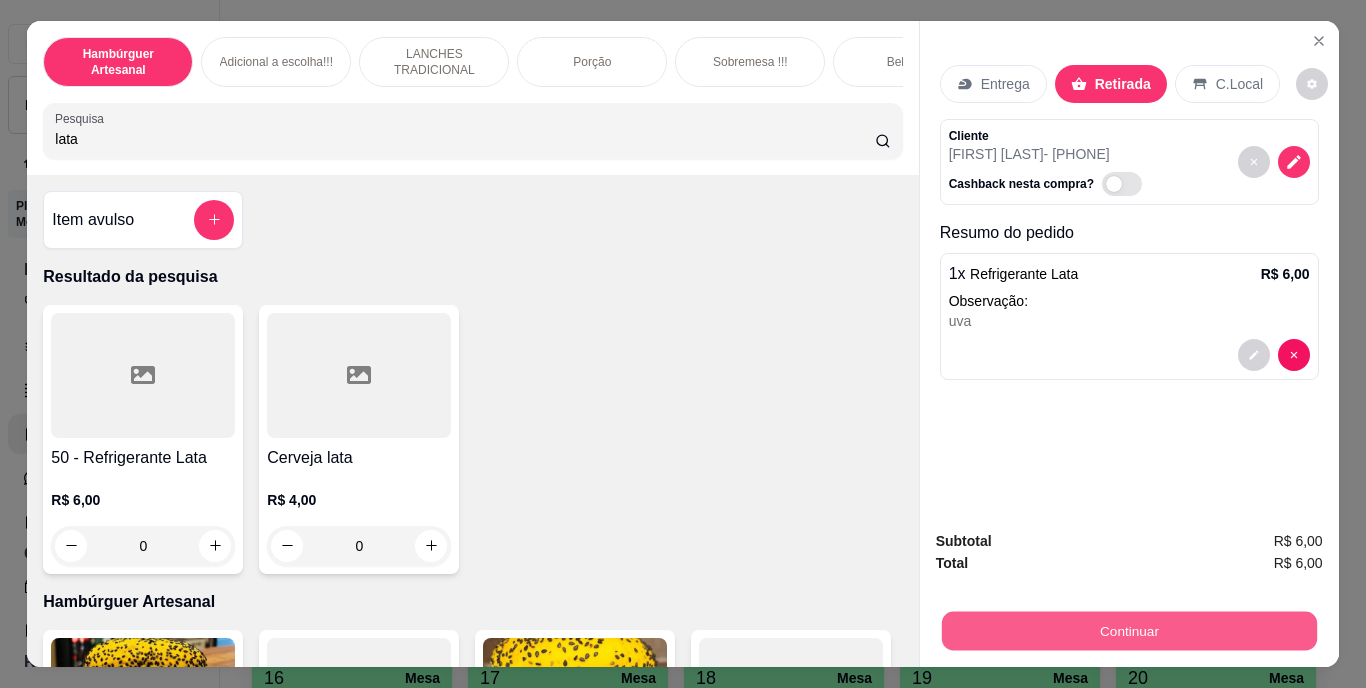 click on "Continuar" at bounding box center [1128, 631] 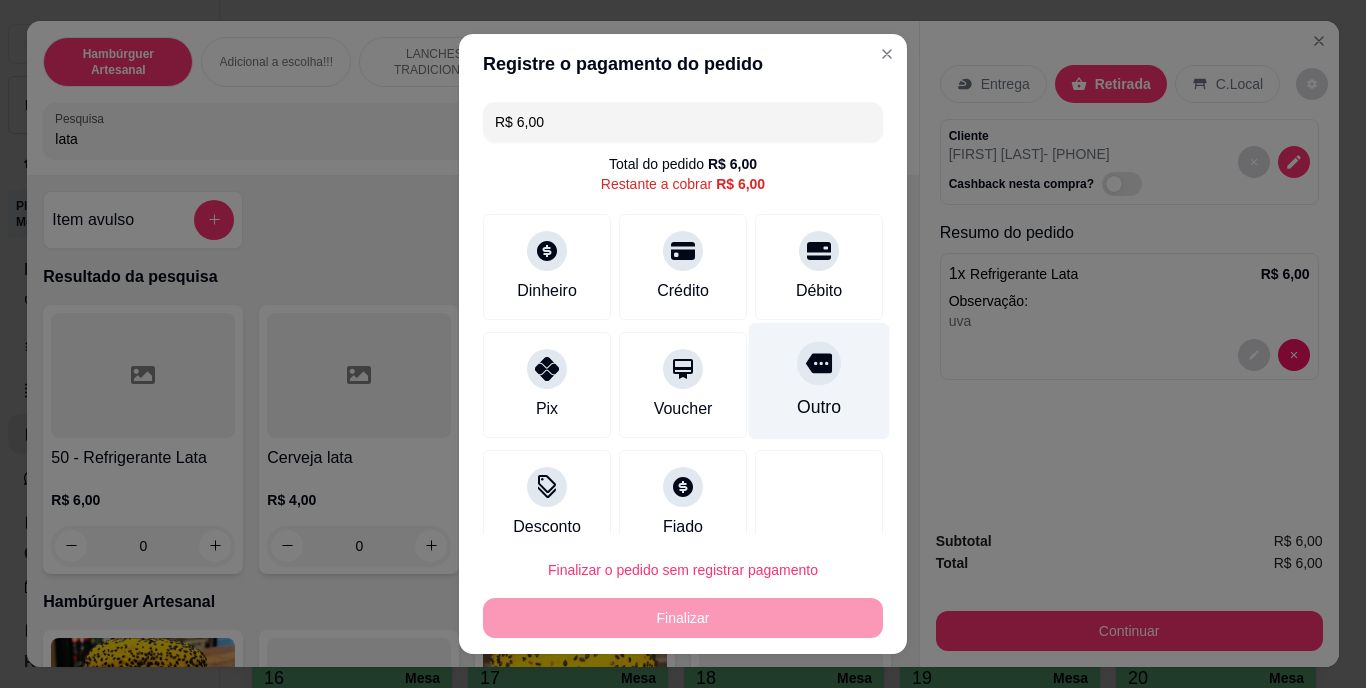 click on "Outro" at bounding box center [819, 408] 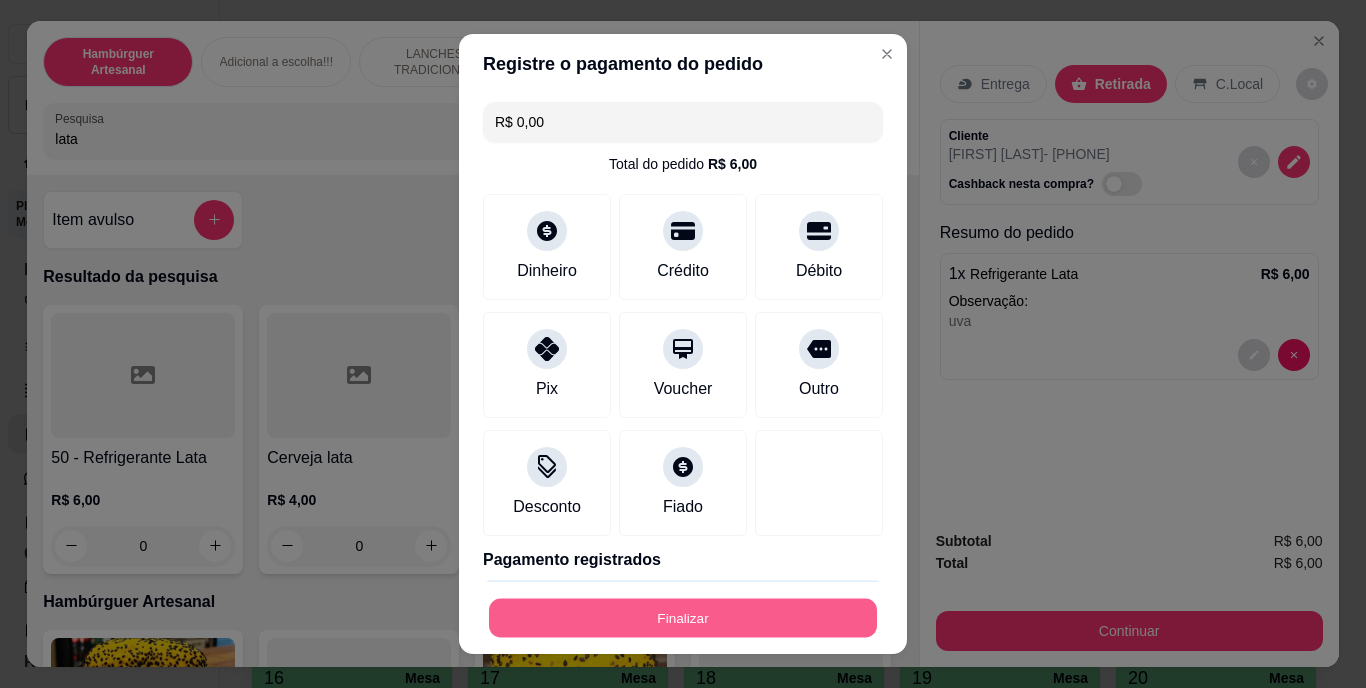 click on "Finalizar" at bounding box center [683, 617] 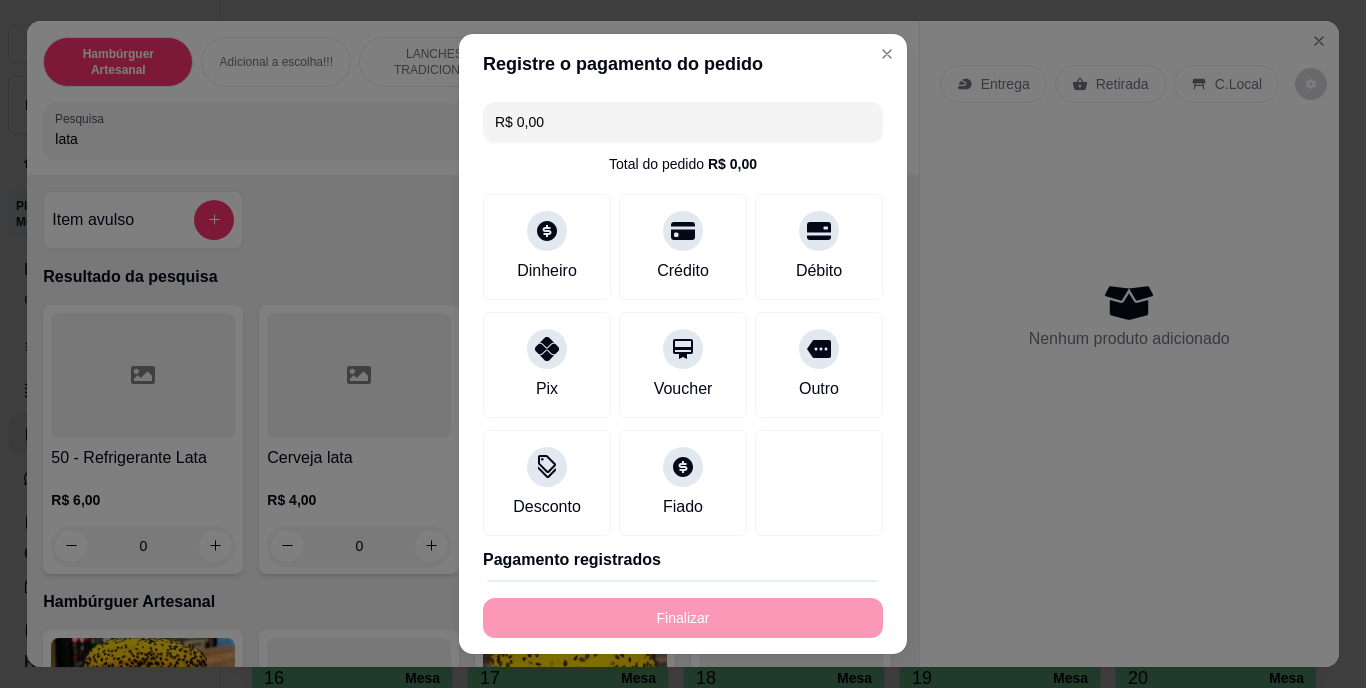 type on "-R$ 6,00" 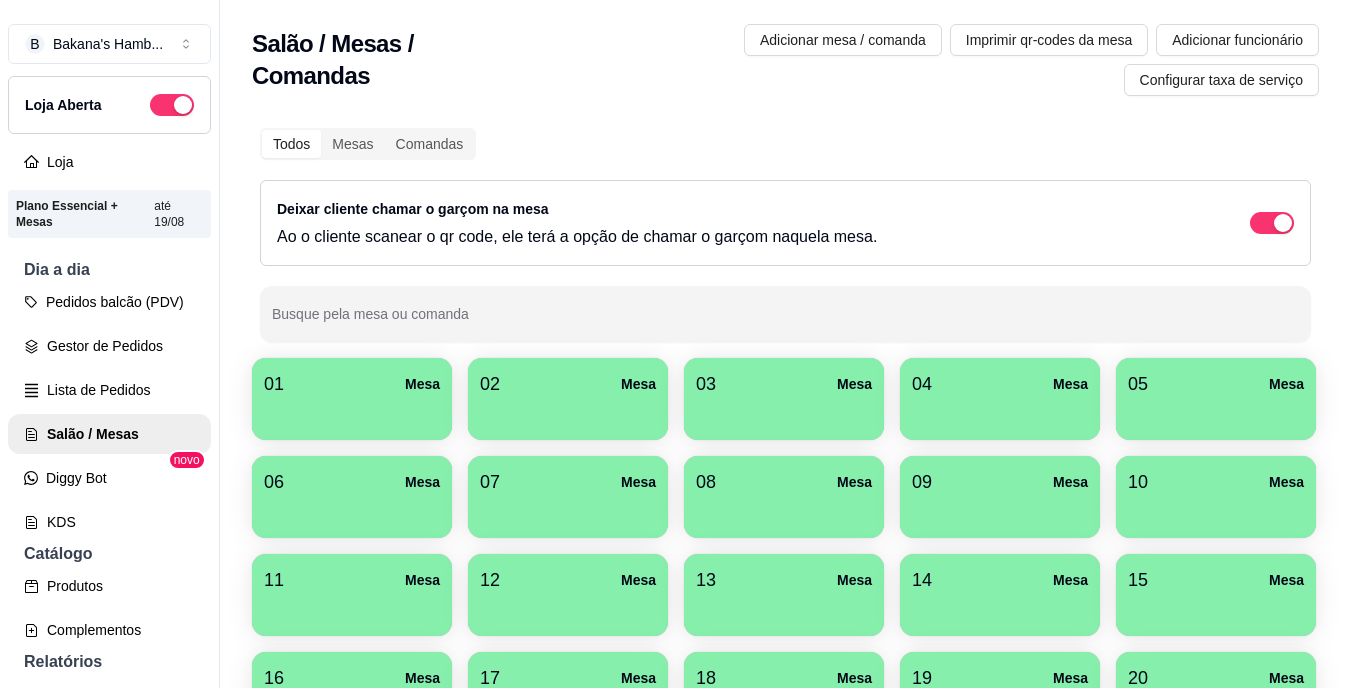 drag, startPoint x: 949, startPoint y: 450, endPoint x: 948, endPoint y: 481, distance: 31.016125 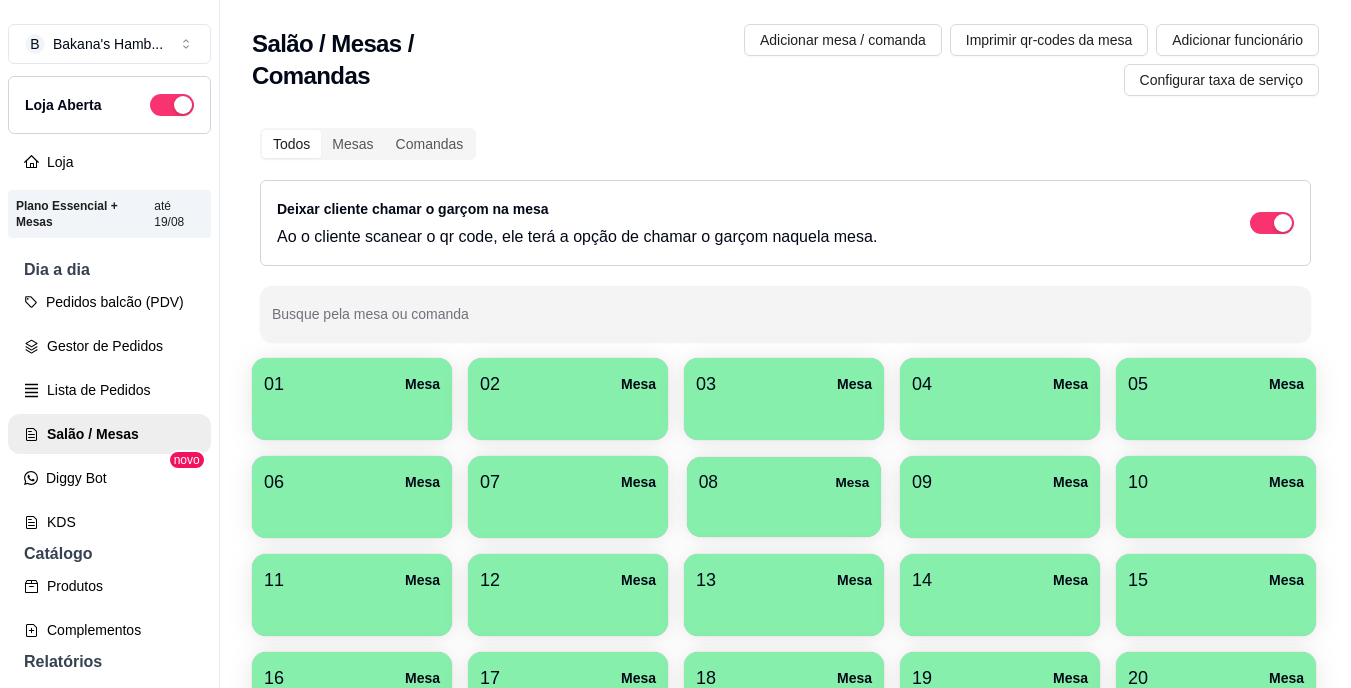 click on "08 Mesa" at bounding box center (784, 482) 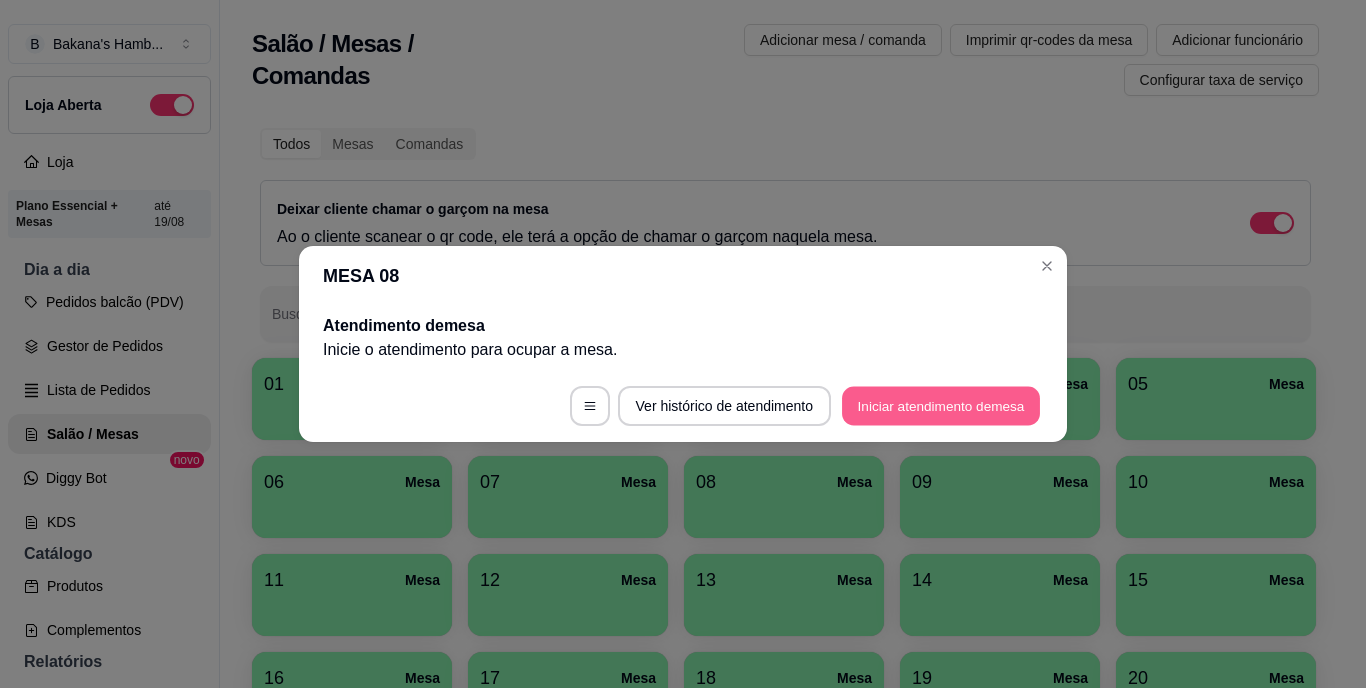 click on "Iniciar atendimento de  mesa" at bounding box center [941, 406] 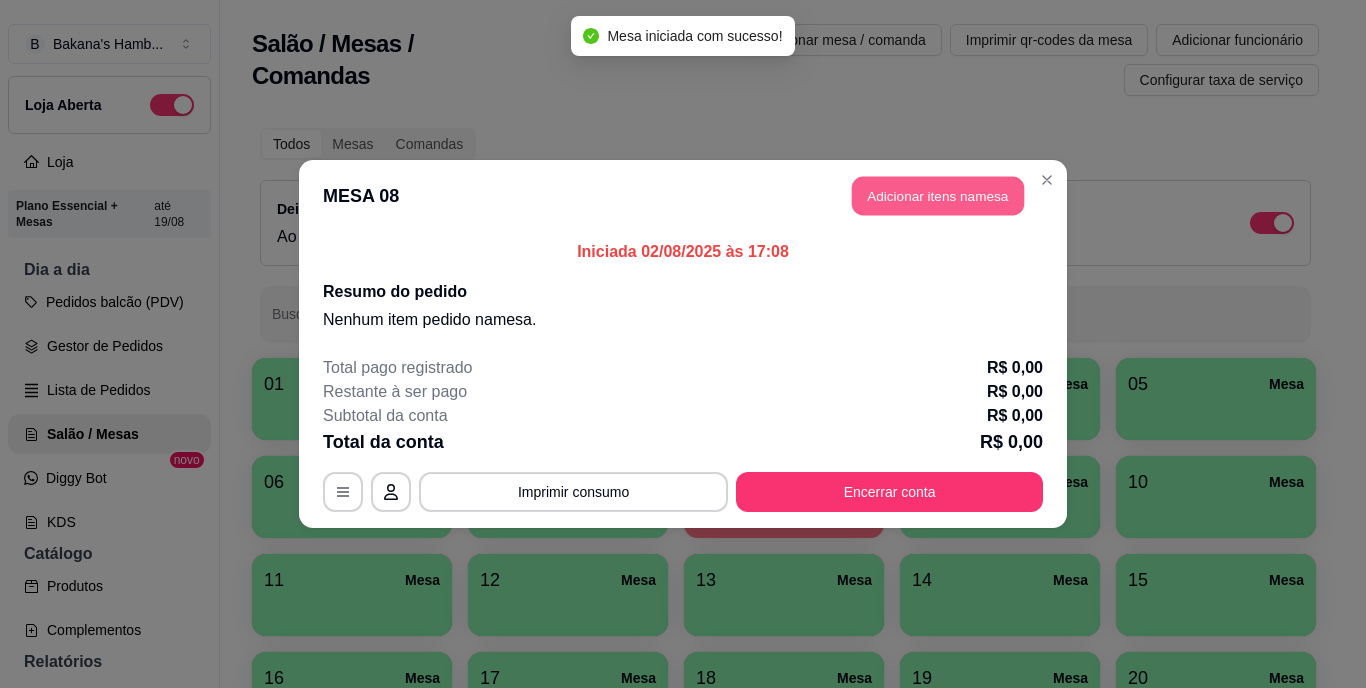 click on "Adicionar itens na  mesa" at bounding box center (938, 196) 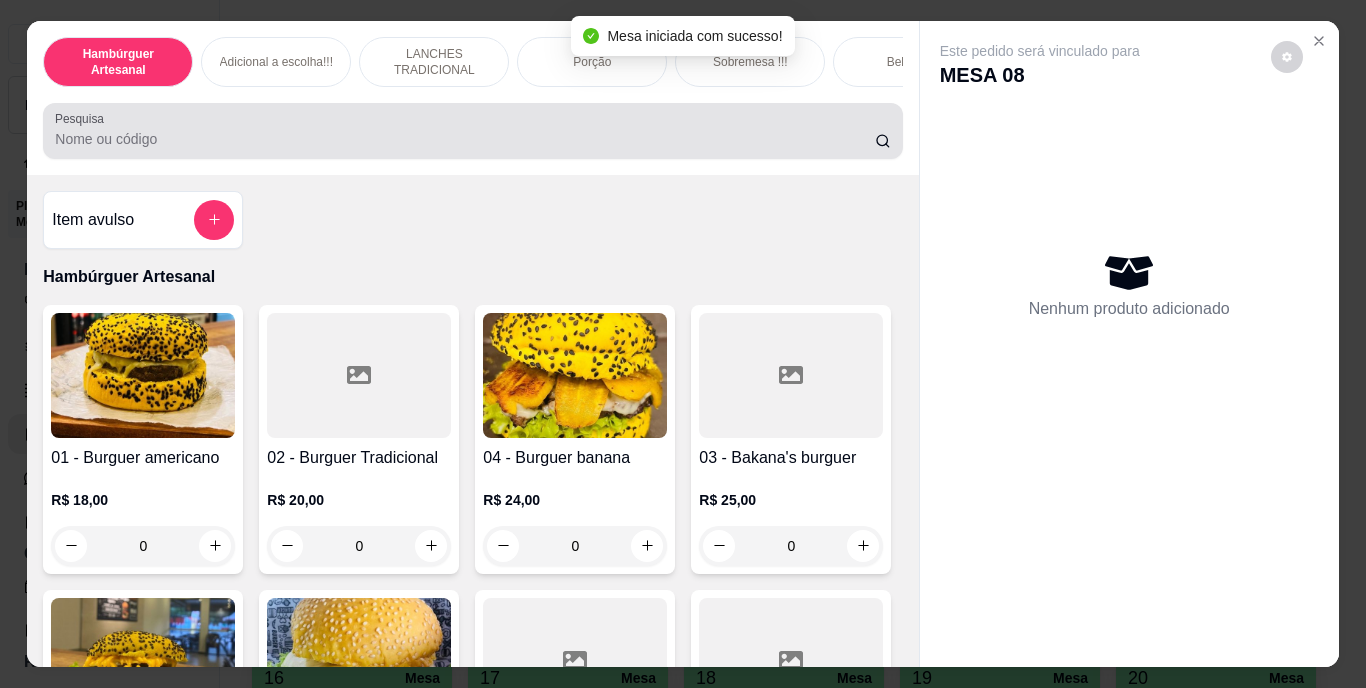 click on "Pesquisa" at bounding box center [465, 139] 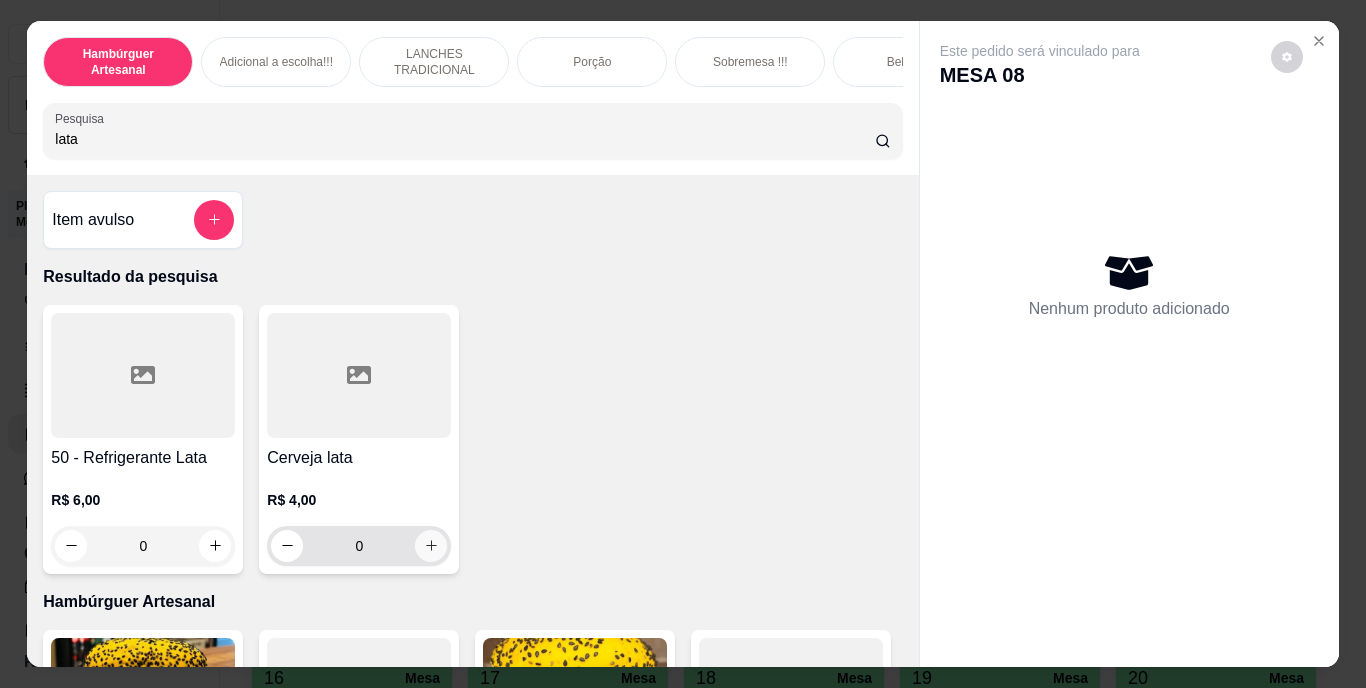 type on "lata" 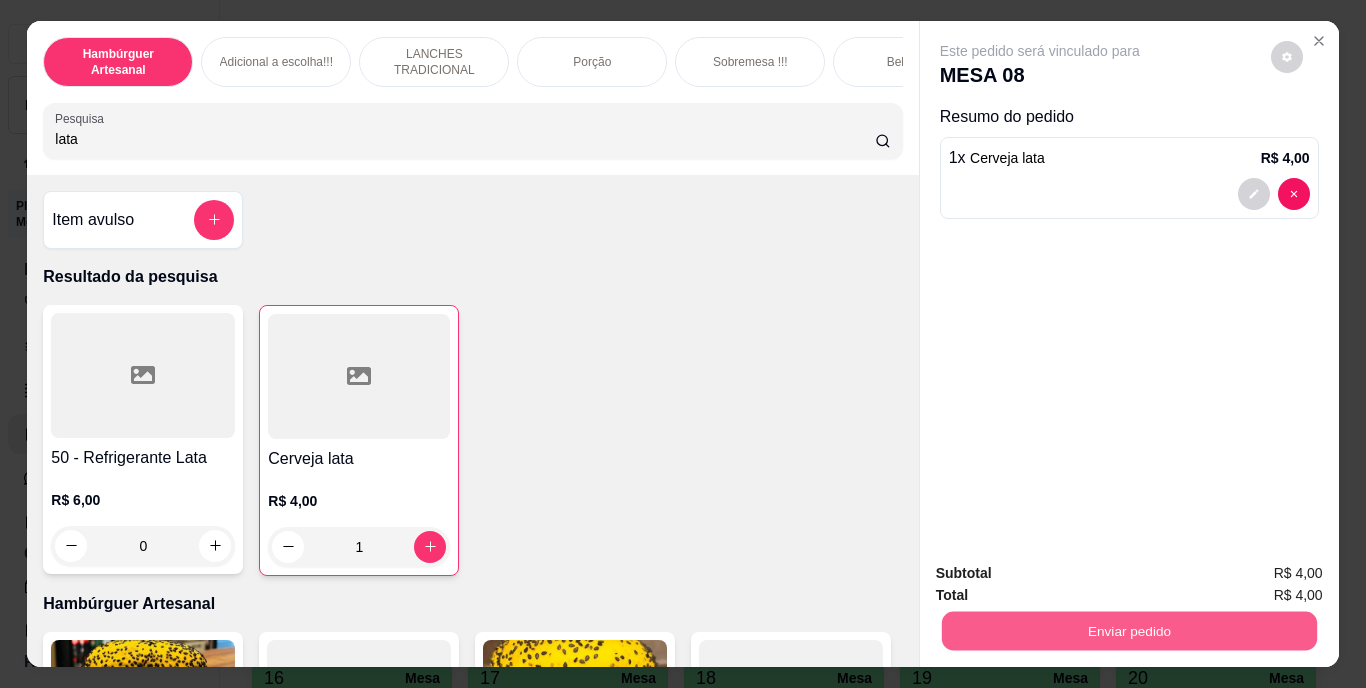 click on "Enviar pedido" at bounding box center [1128, 631] 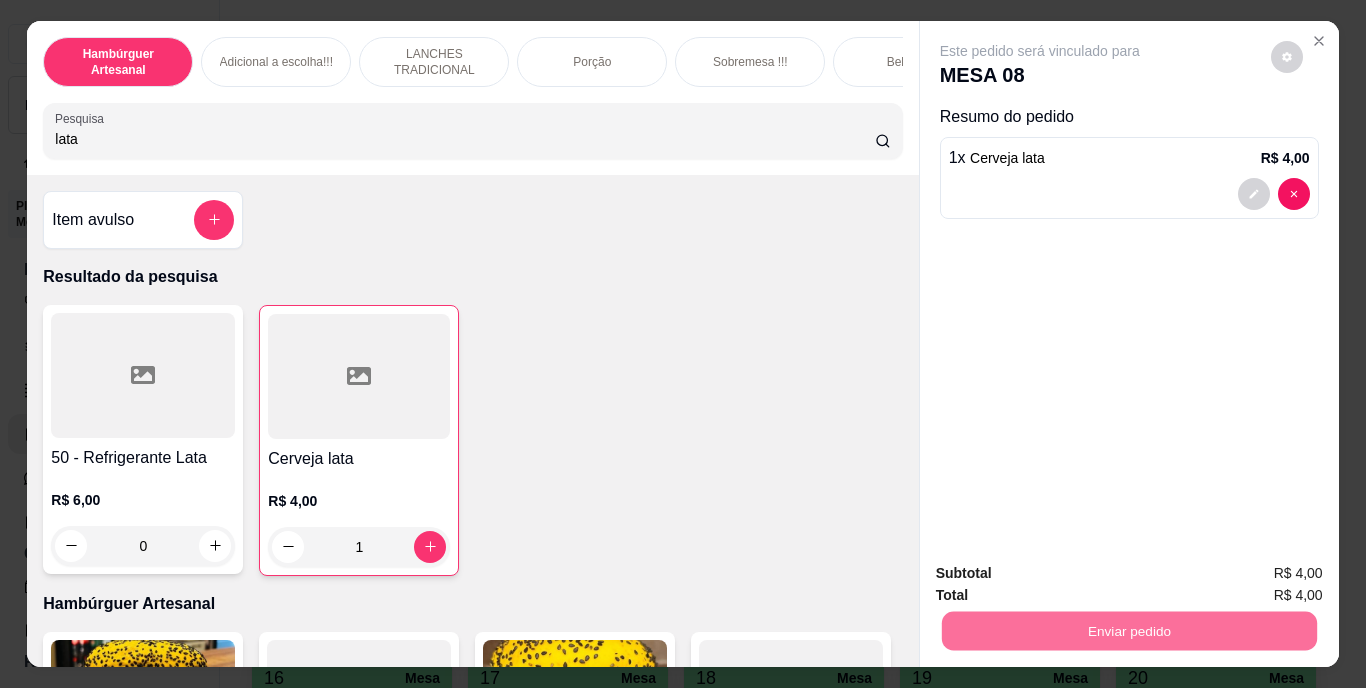 click on "Não registrar e enviar pedido" at bounding box center (1063, 574) 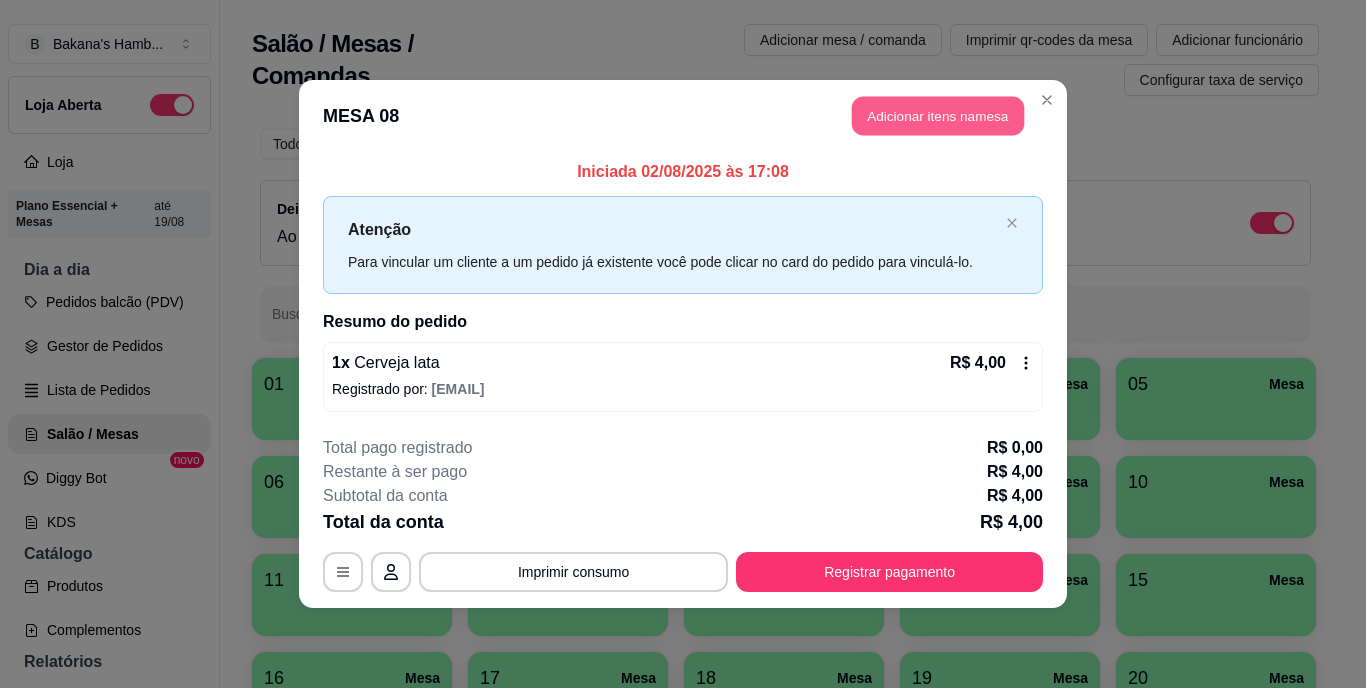 click on "Adicionar itens na  mesa" at bounding box center [938, 116] 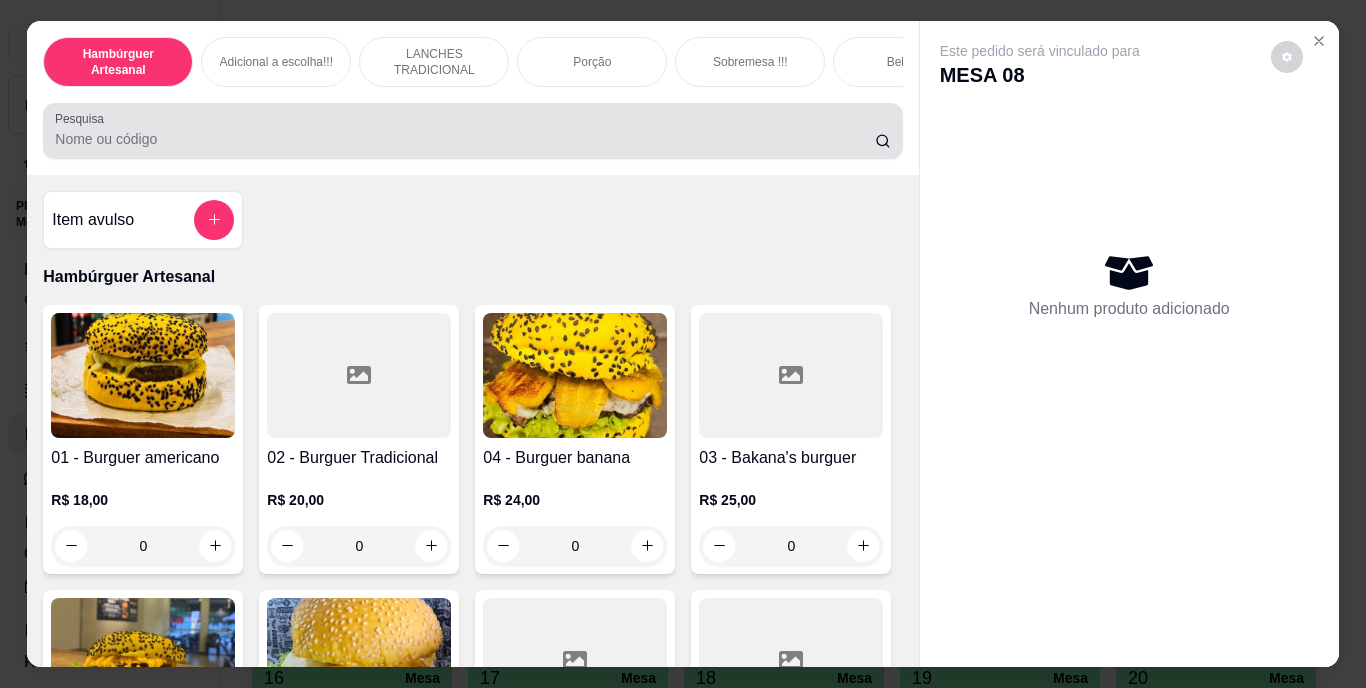 click on "Pesquisa" at bounding box center (465, 139) 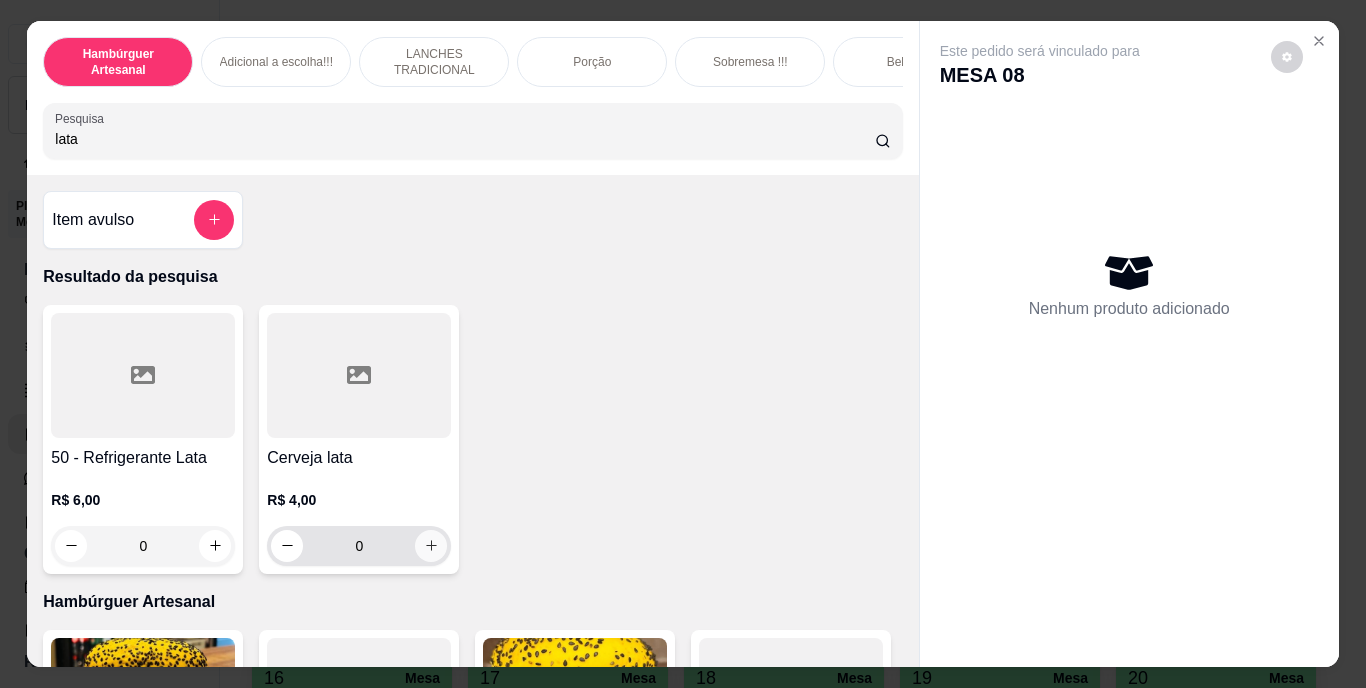 type on "lata" 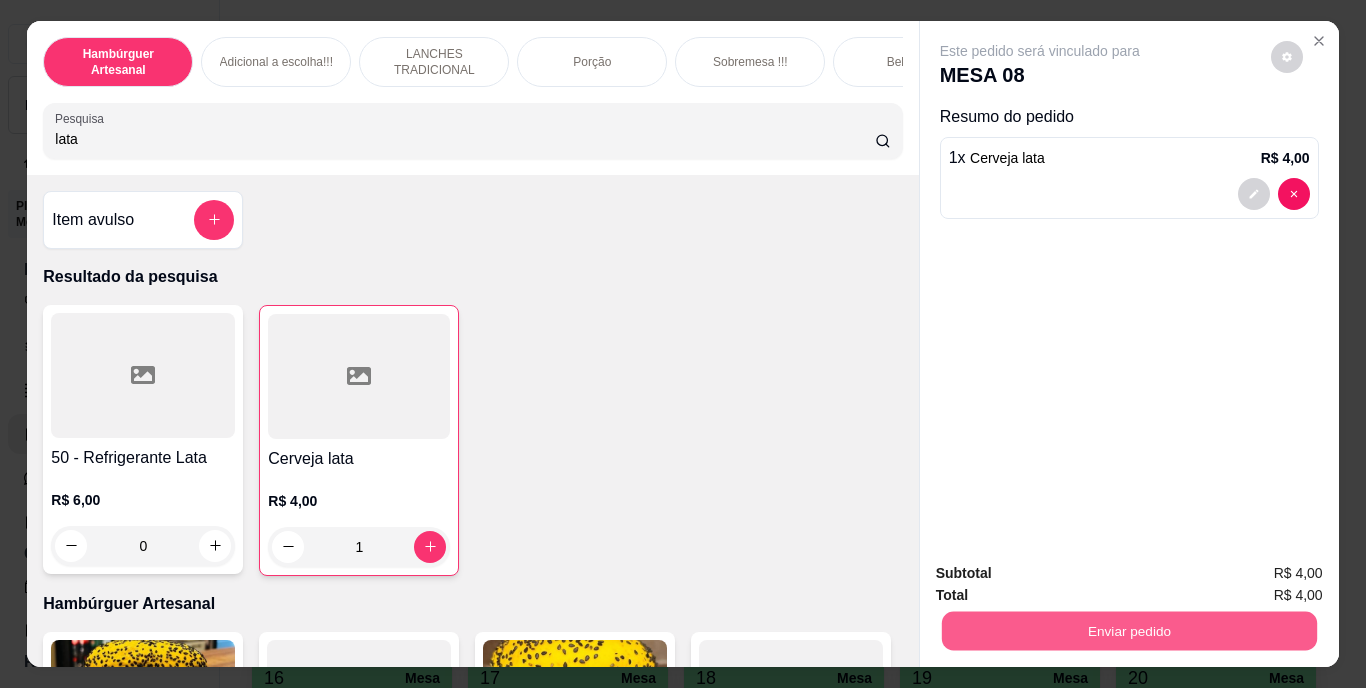 click on "Enviar pedido" at bounding box center [1128, 631] 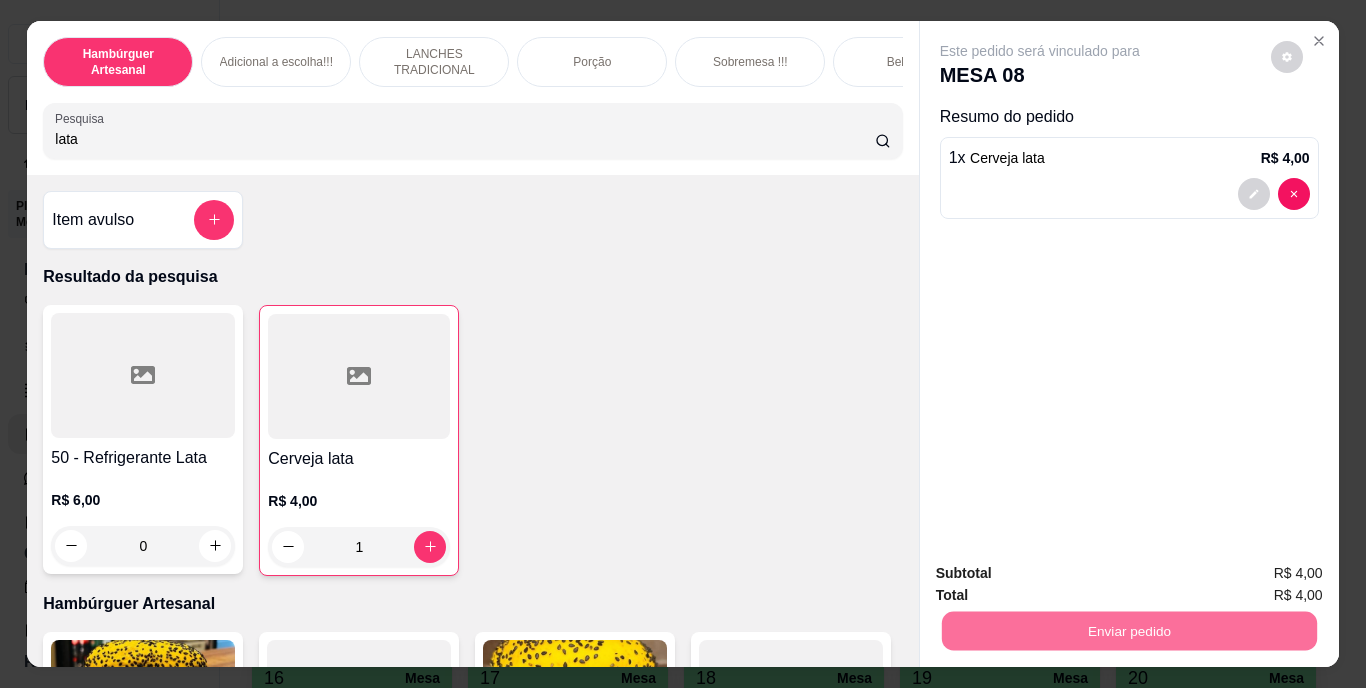 click on "Não registrar e enviar pedido" at bounding box center [1063, 574] 